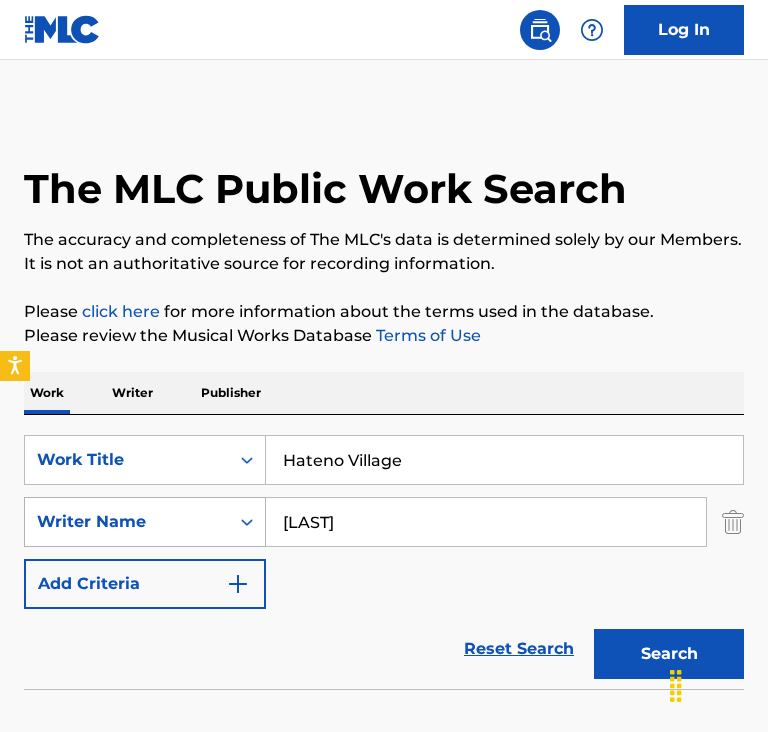 scroll, scrollTop: 0, scrollLeft: 0, axis: both 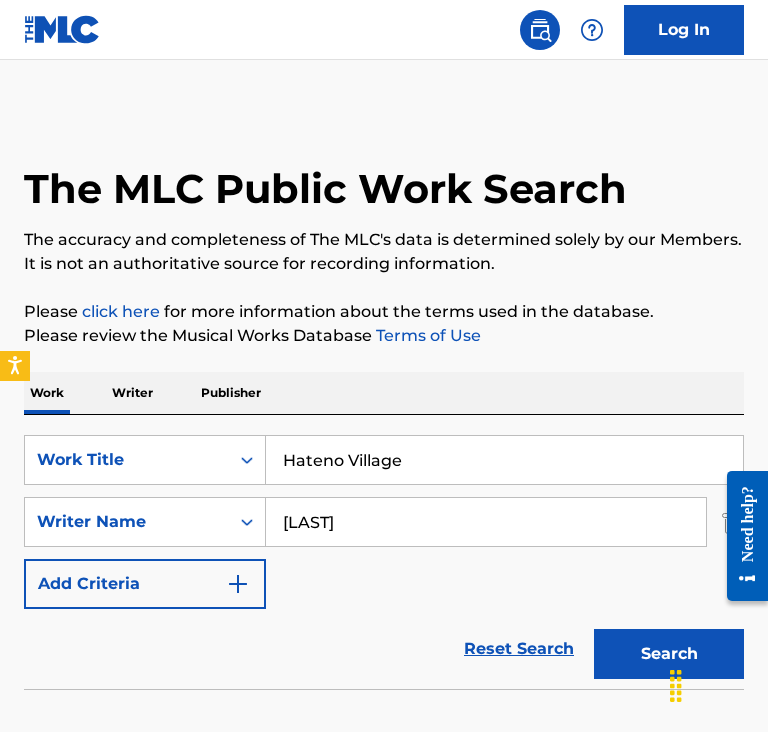 click on "Hateno Village" at bounding box center [504, 460] 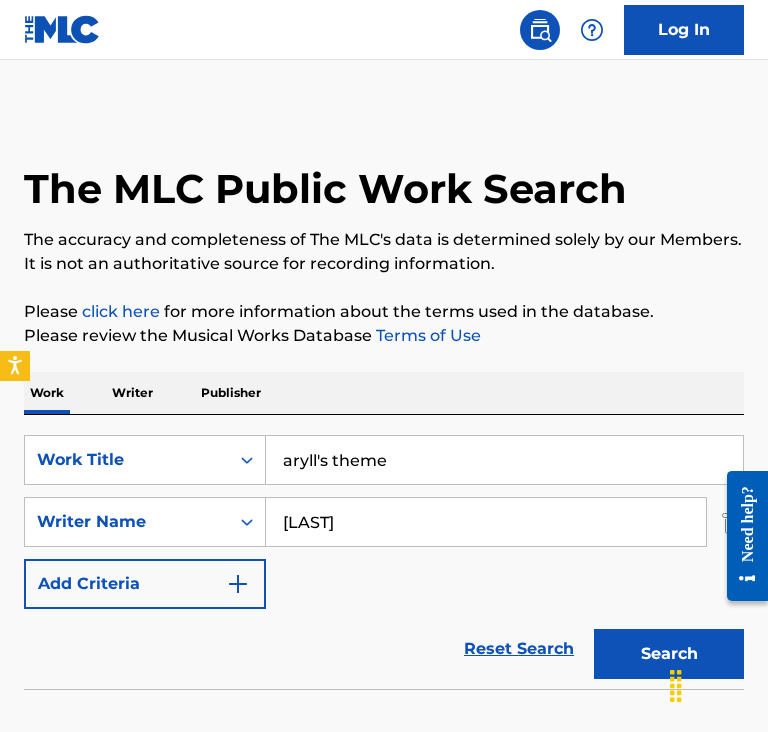 type on "aryll's theme" 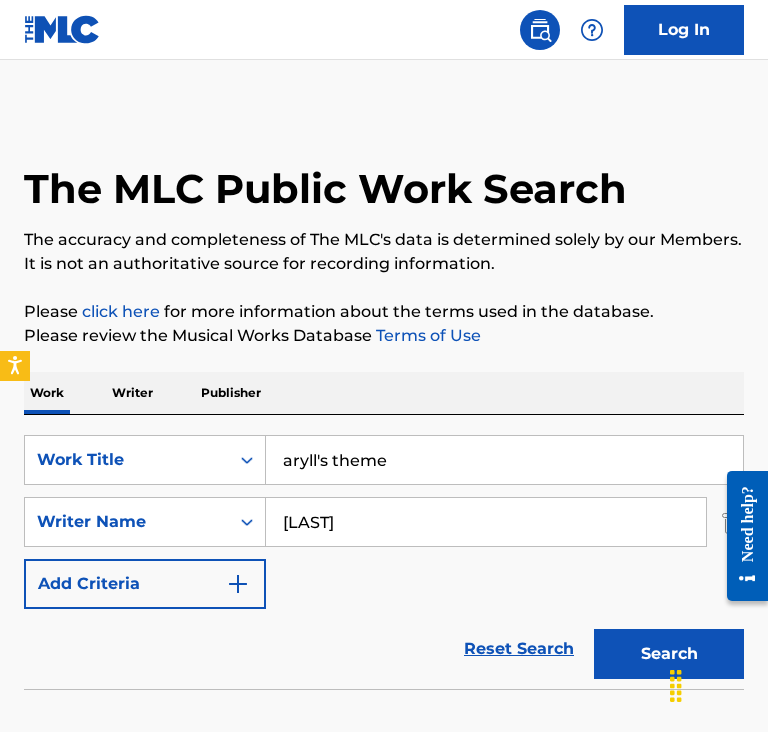 click on "Search" at bounding box center (669, 654) 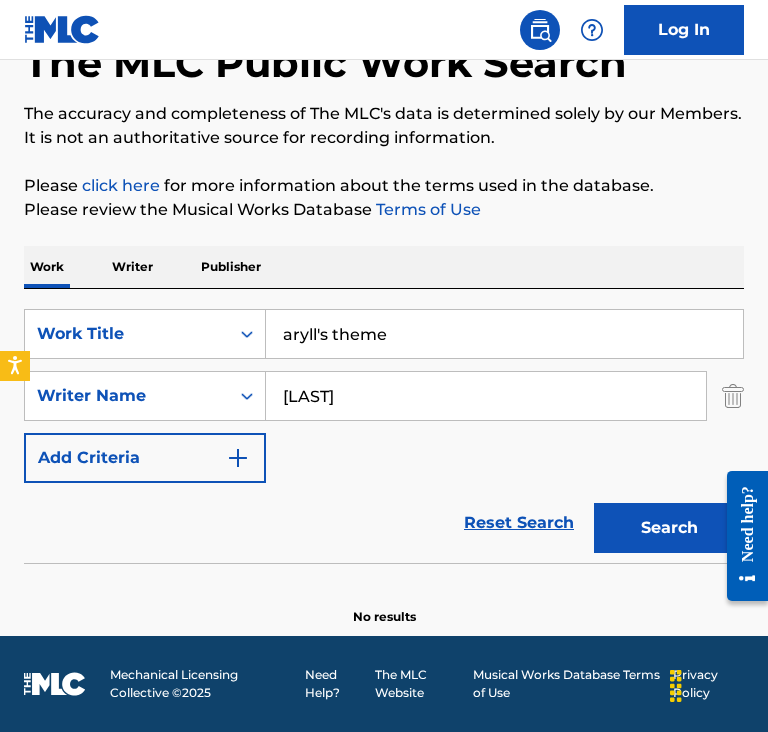 scroll, scrollTop: 126, scrollLeft: 0, axis: vertical 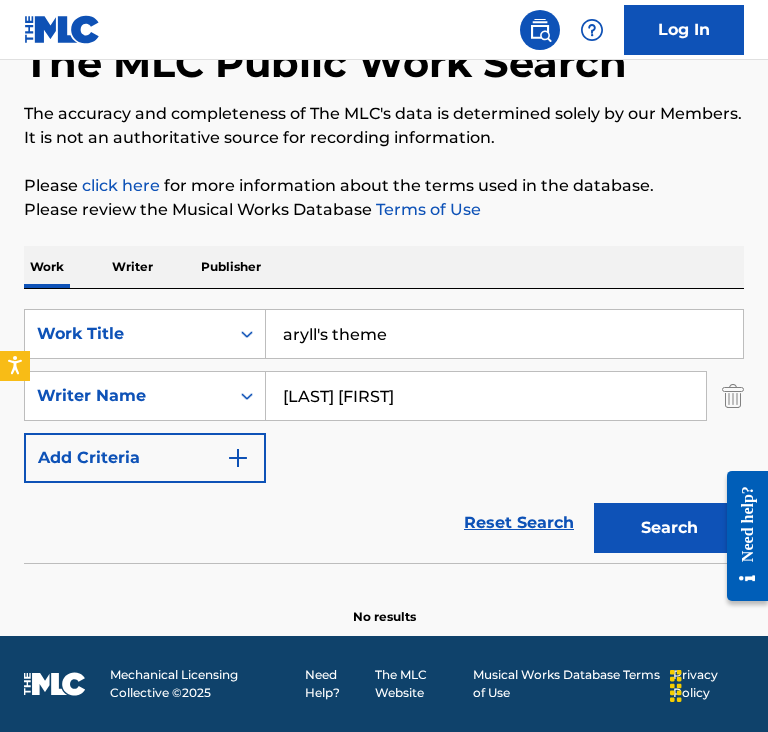 click on "Search" at bounding box center [669, 528] 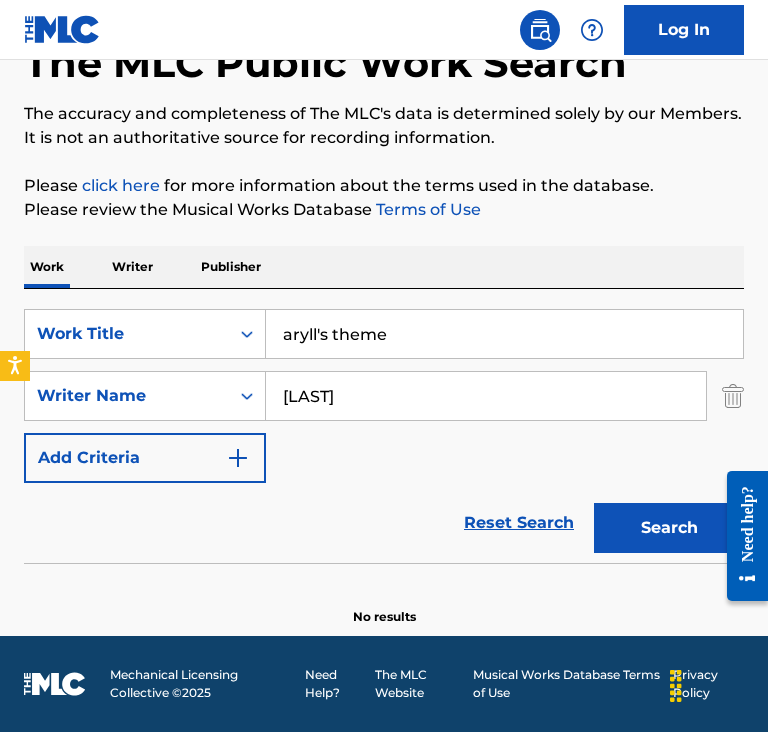 click on "aryll's theme" at bounding box center [504, 334] 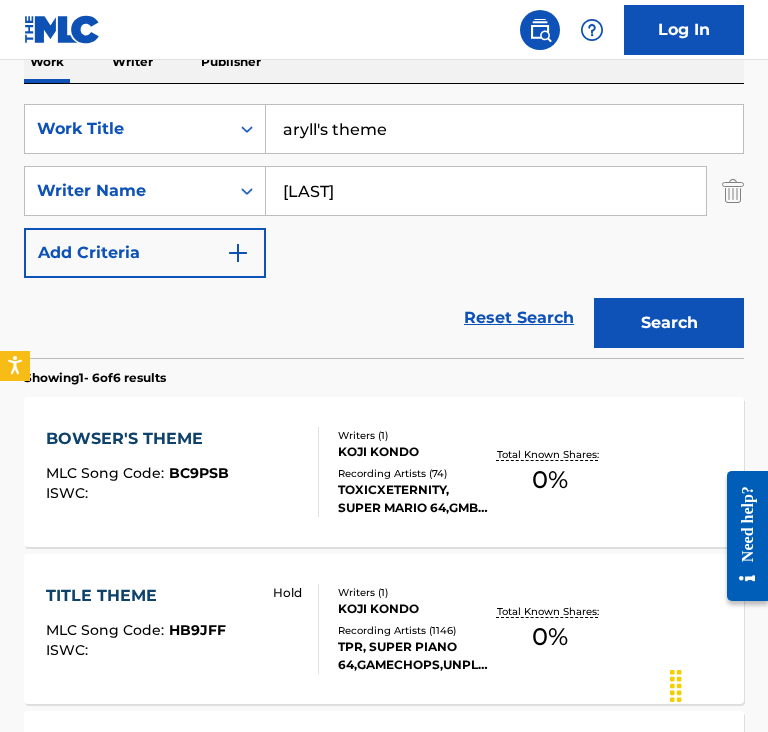 scroll, scrollTop: 222, scrollLeft: 0, axis: vertical 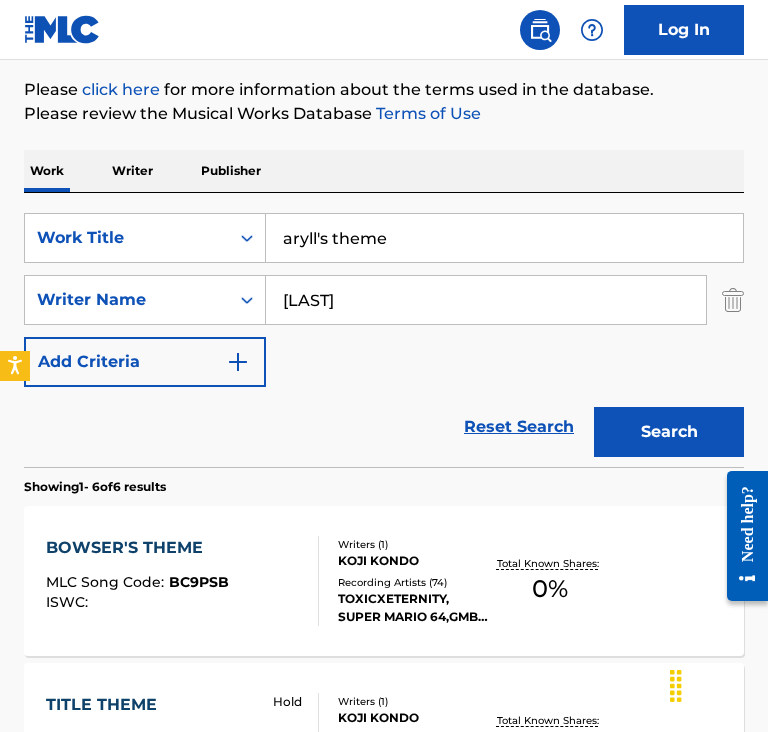 click on "[LAST]" at bounding box center (486, 300) 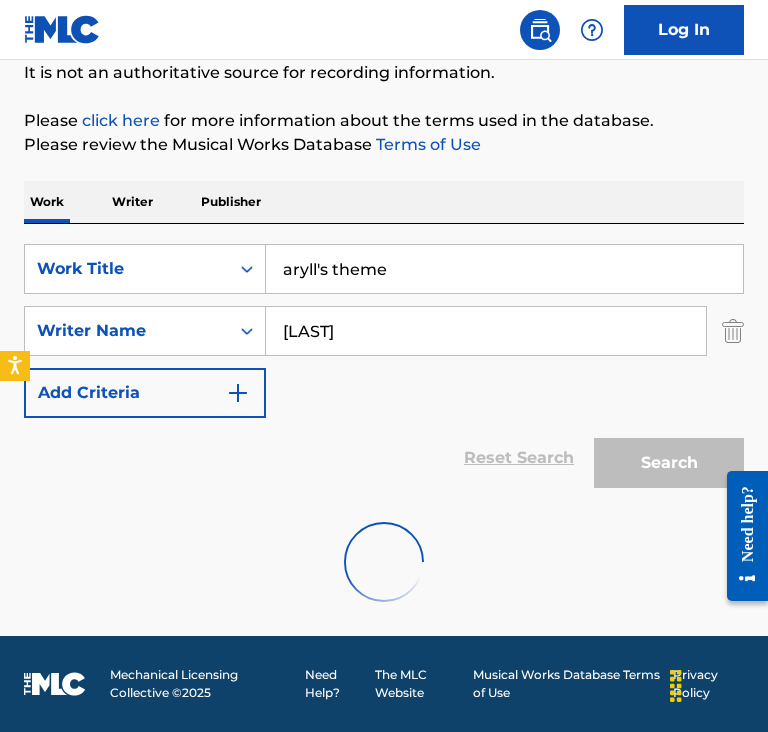 scroll, scrollTop: 126, scrollLeft: 0, axis: vertical 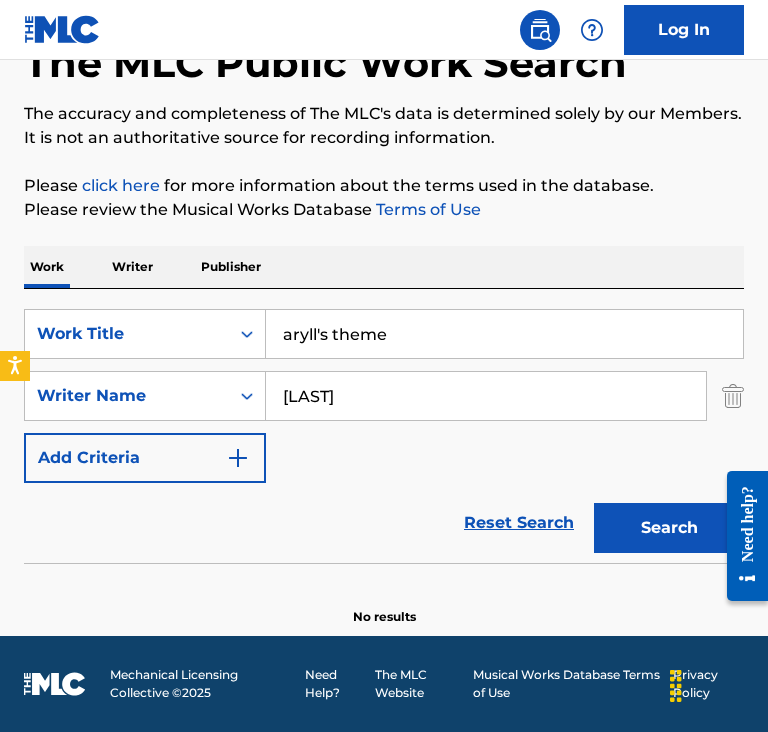 click on "SearchWithCriteria[UUID] Work Title aryll's theme SearchWithCriteria[UUID] Writer Name [LAST] Add Criteria Reset Search Search" at bounding box center (384, 426) 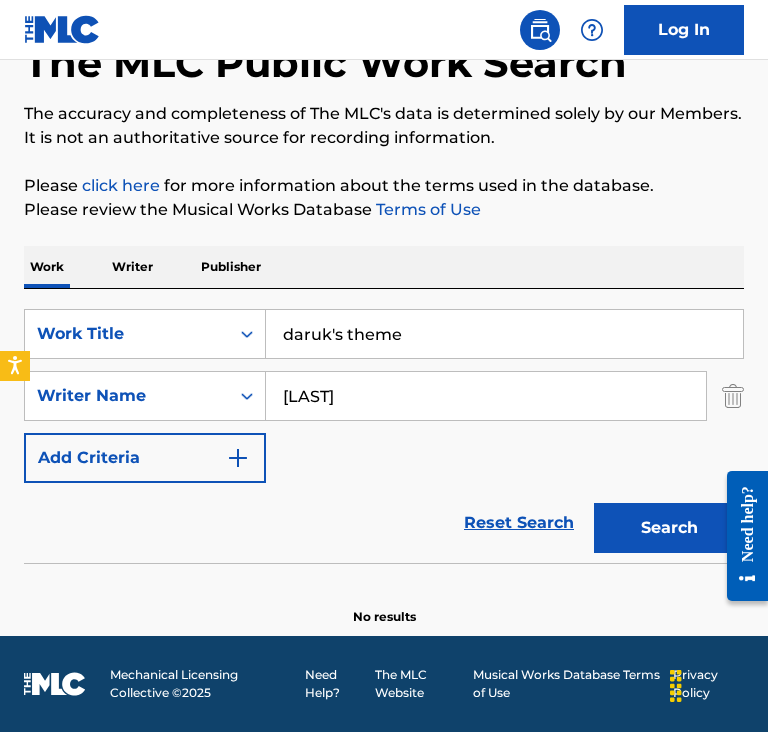 type on "daruk's theme" 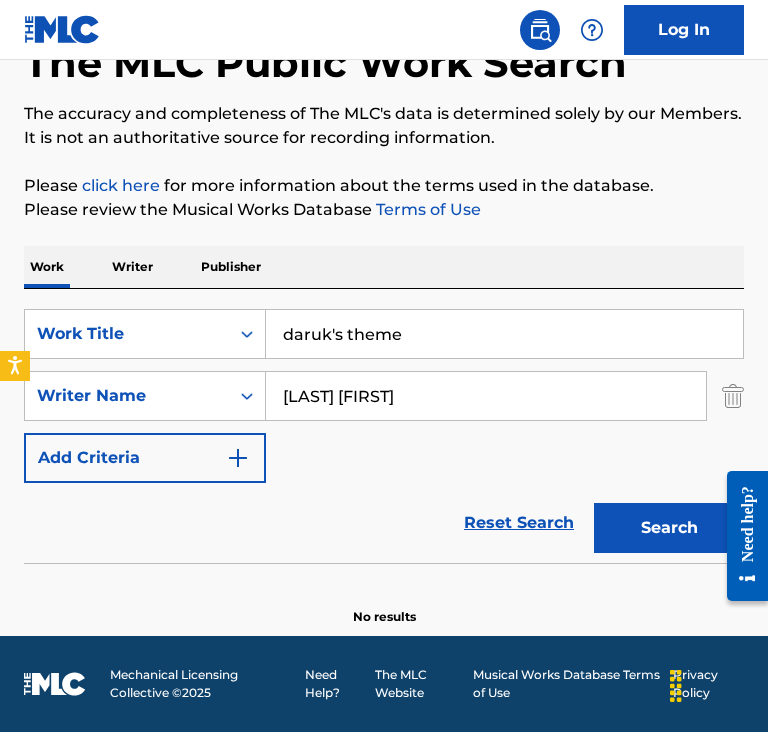 click on "Search" at bounding box center [669, 528] 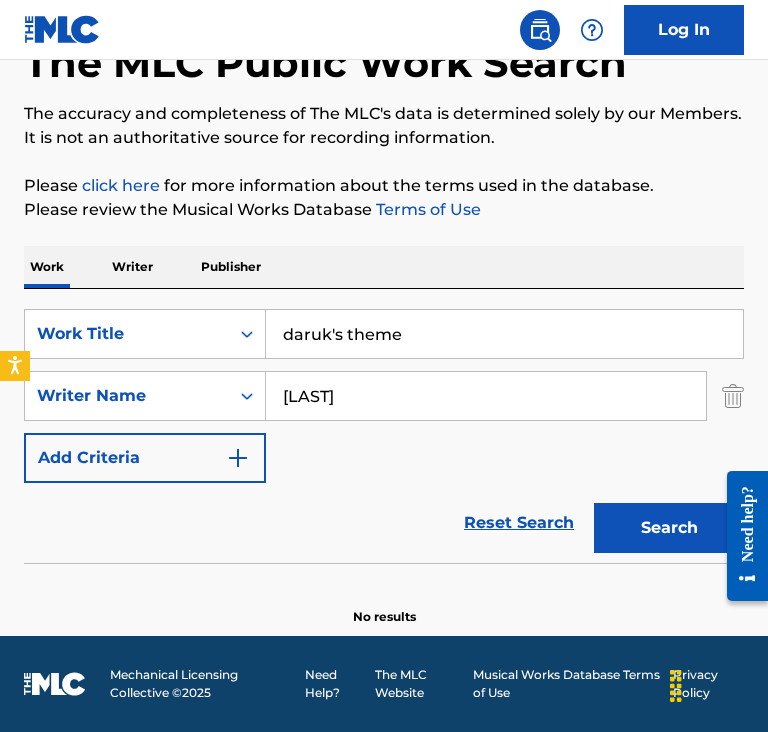 type on "[LAST]" 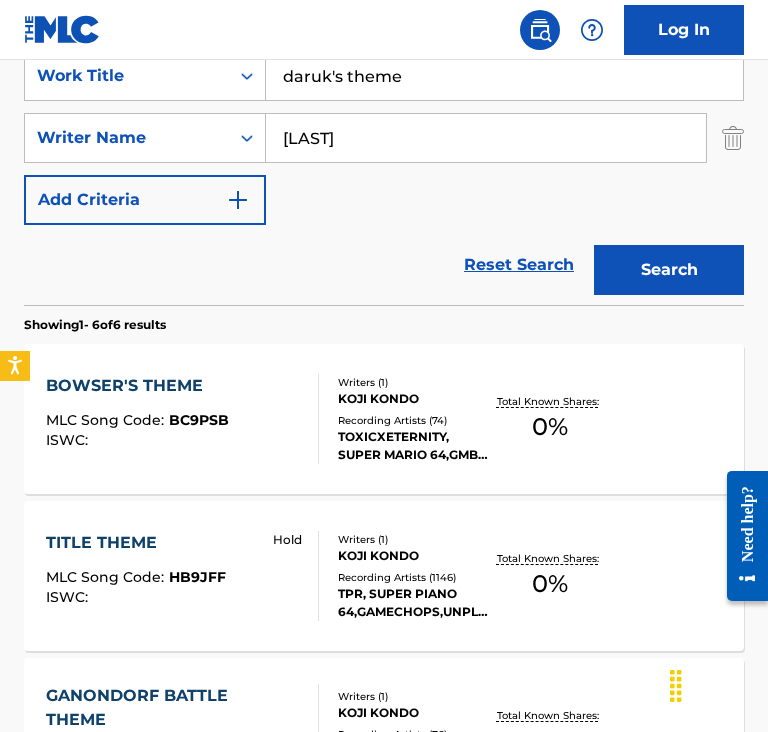 scroll, scrollTop: 382, scrollLeft: 0, axis: vertical 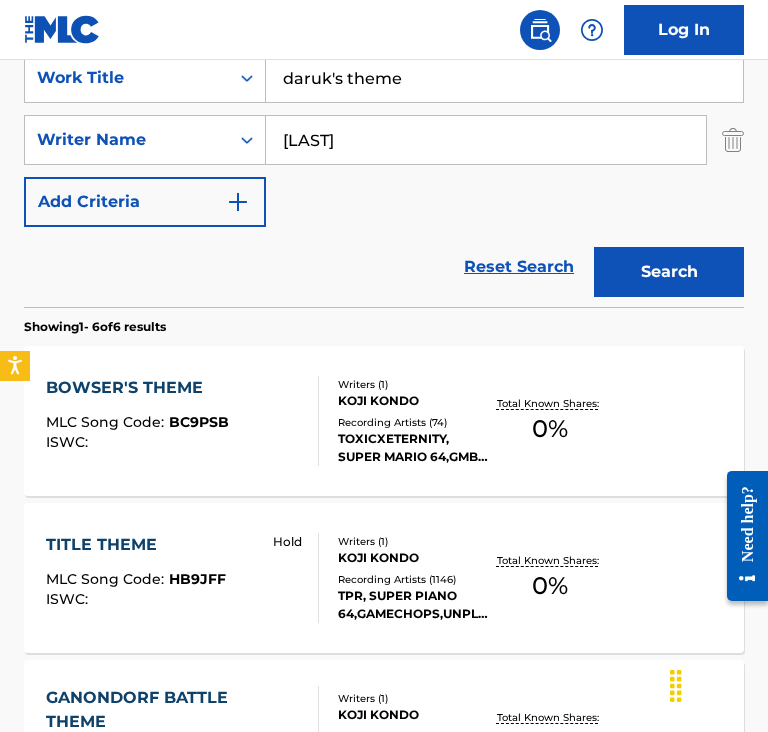 click on "daruk's theme" at bounding box center [504, 78] 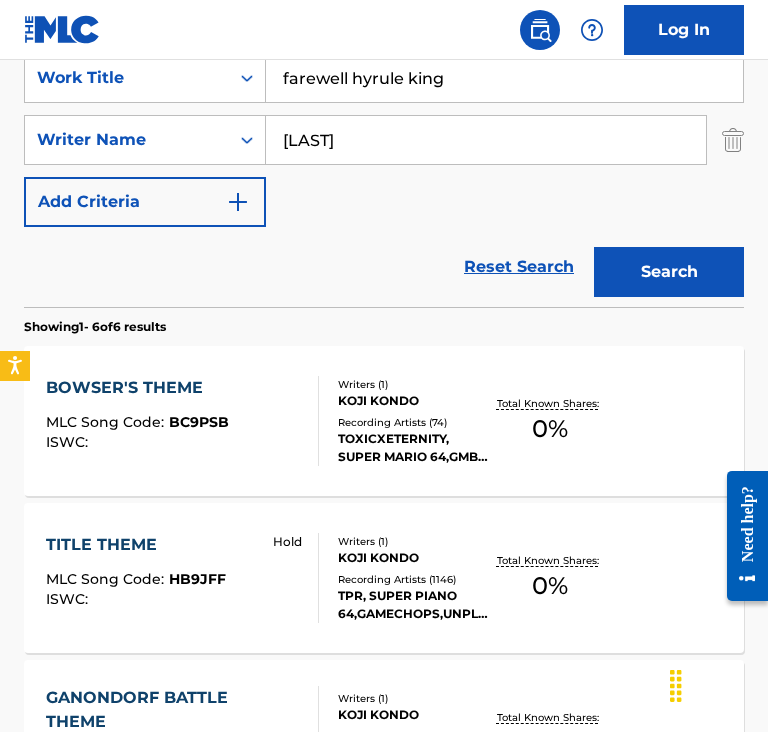 type on "farewell hyrule king" 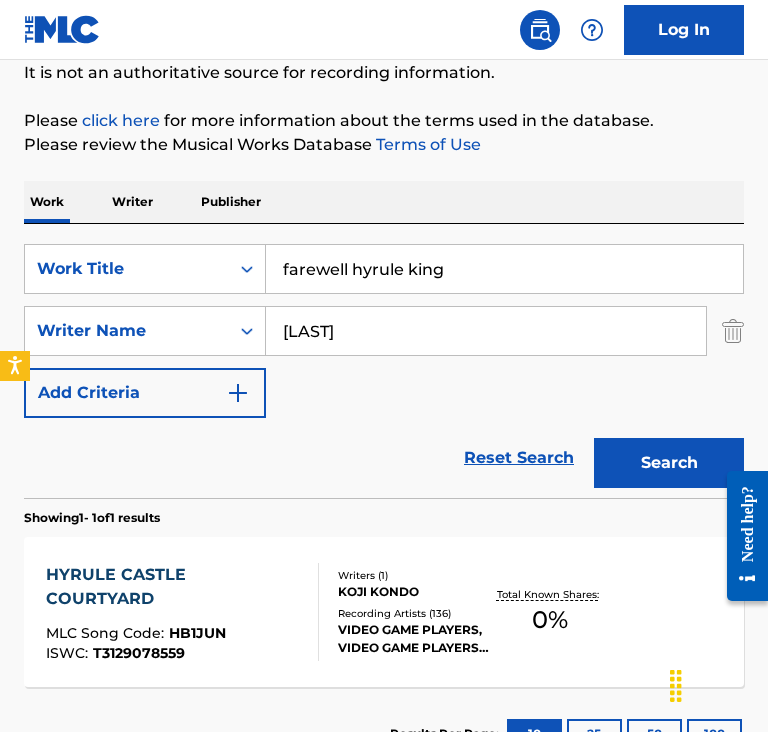 scroll, scrollTop: 220, scrollLeft: 0, axis: vertical 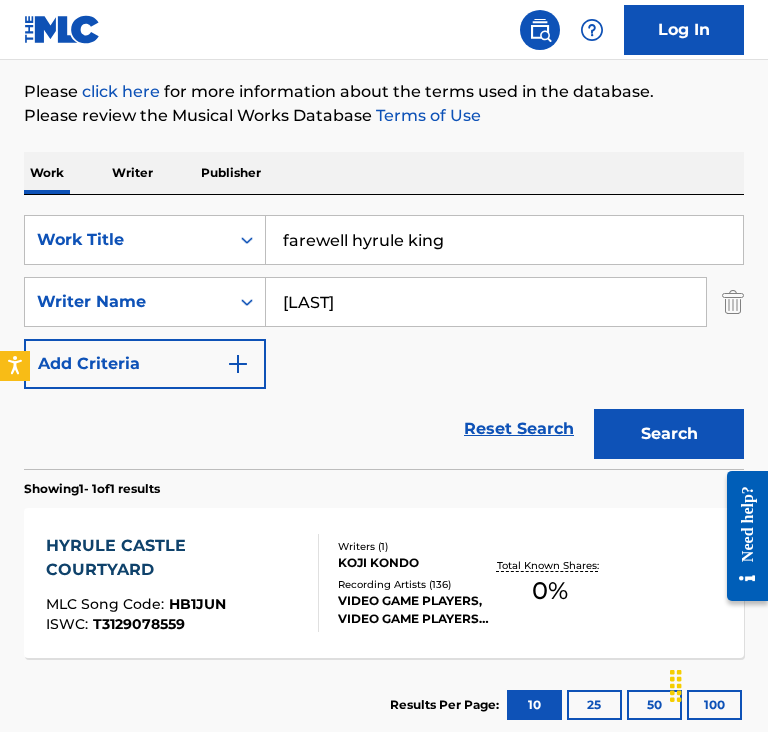 click on "Log In" at bounding box center [384, 30] 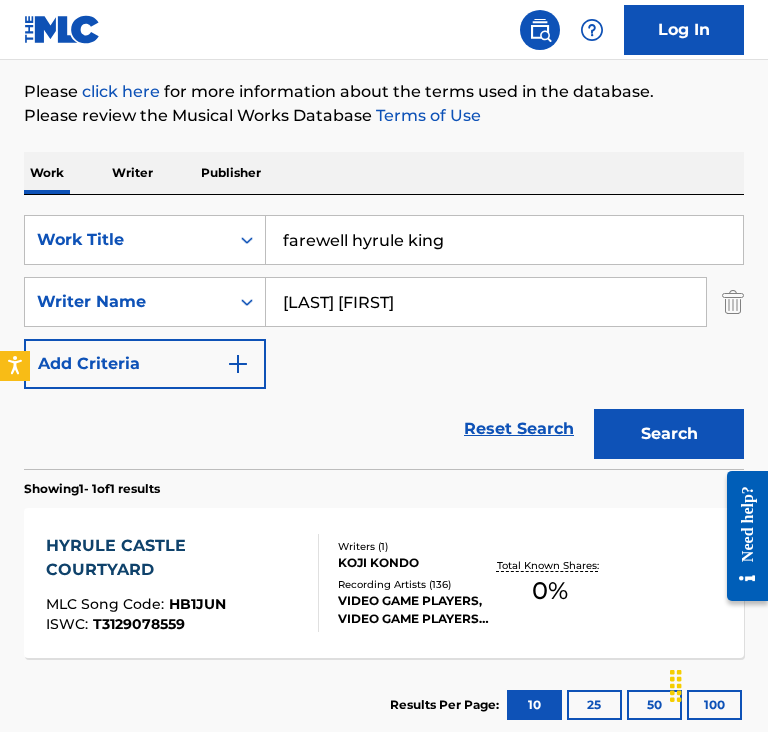 type on "[LAST] [FIRST]" 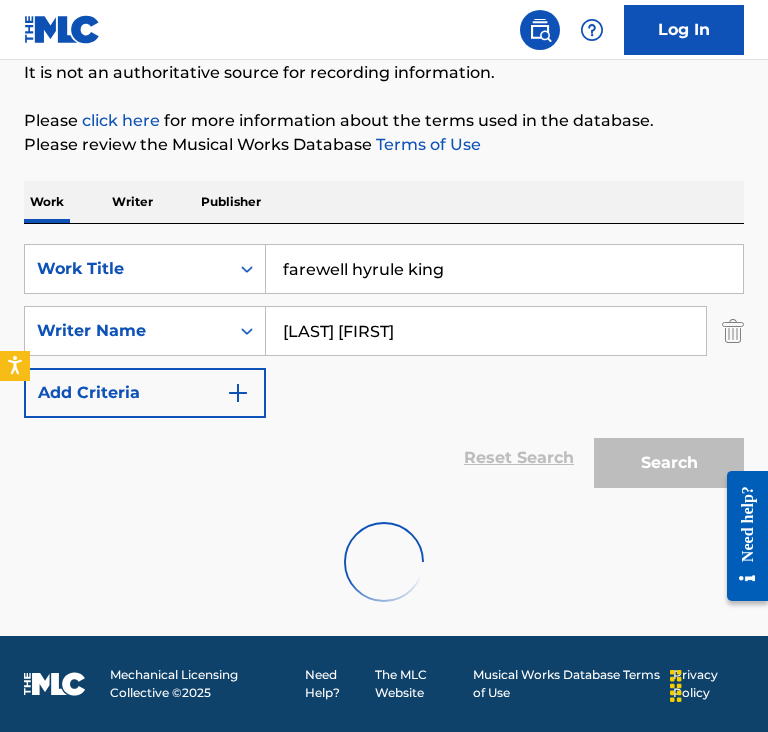 scroll, scrollTop: 126, scrollLeft: 0, axis: vertical 